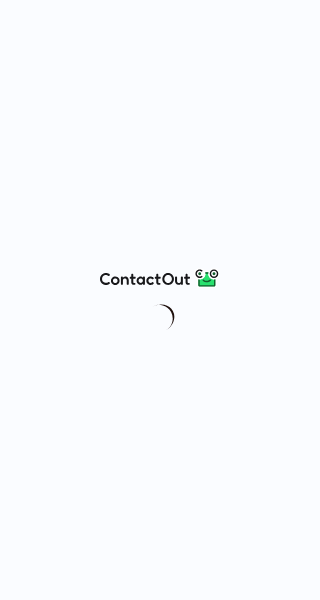 scroll, scrollTop: 0, scrollLeft: 0, axis: both 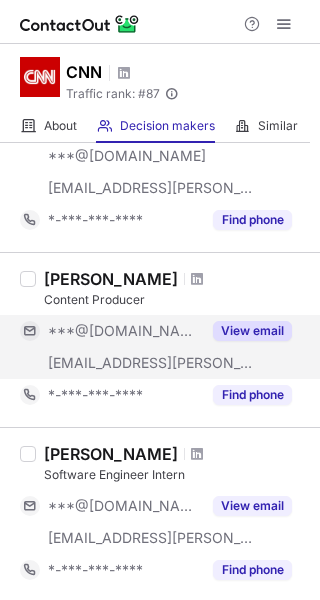 click on "View email" at bounding box center [252, 331] 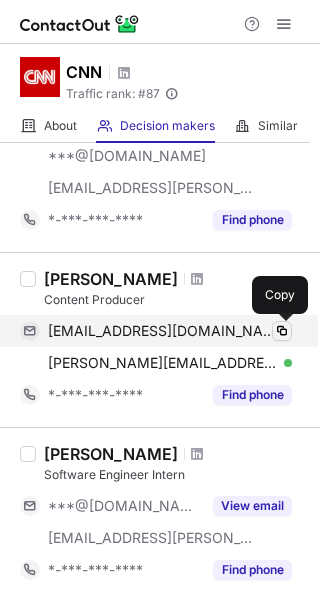 click at bounding box center [282, 331] 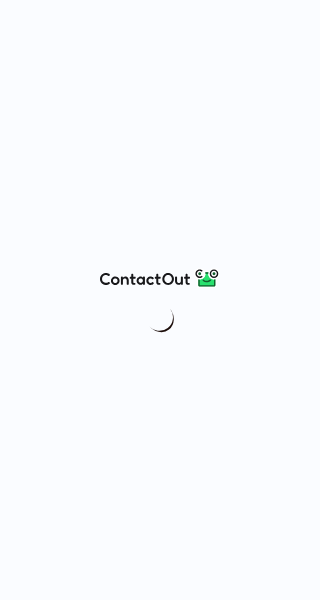 scroll, scrollTop: 0, scrollLeft: 0, axis: both 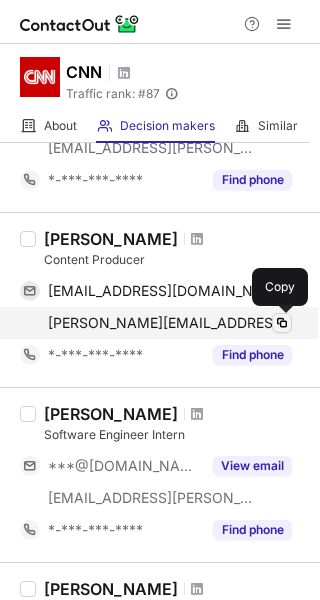 click at bounding box center (282, 323) 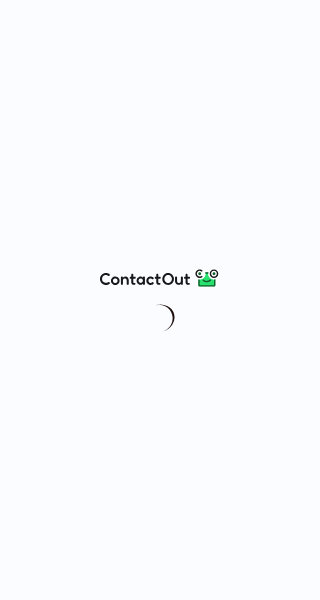 scroll, scrollTop: 0, scrollLeft: 0, axis: both 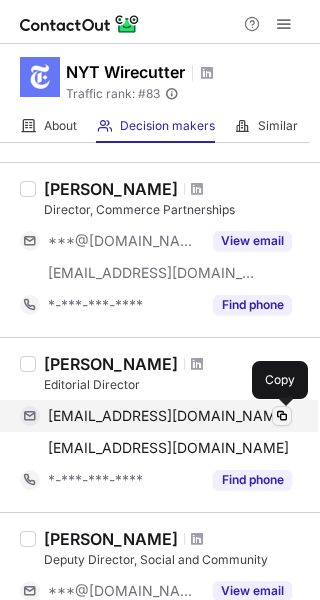click at bounding box center [282, 416] 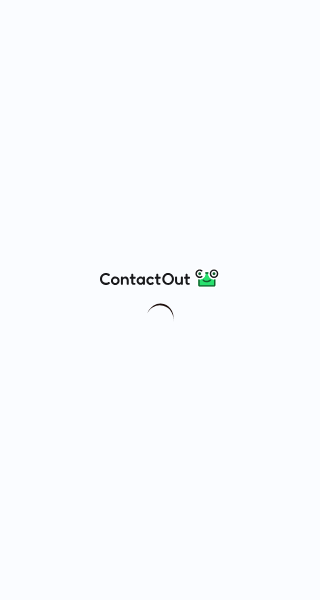 scroll, scrollTop: 0, scrollLeft: 0, axis: both 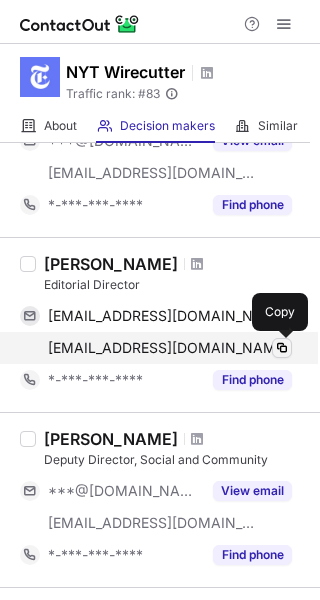 click at bounding box center (282, 348) 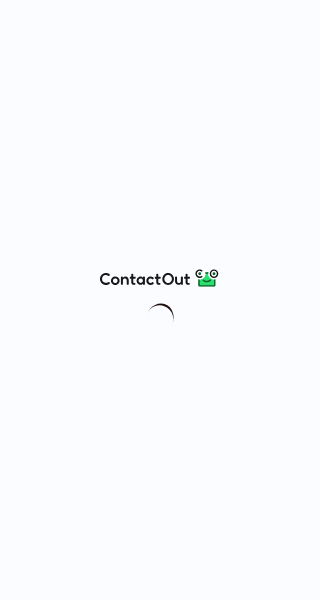 scroll, scrollTop: 0, scrollLeft: 0, axis: both 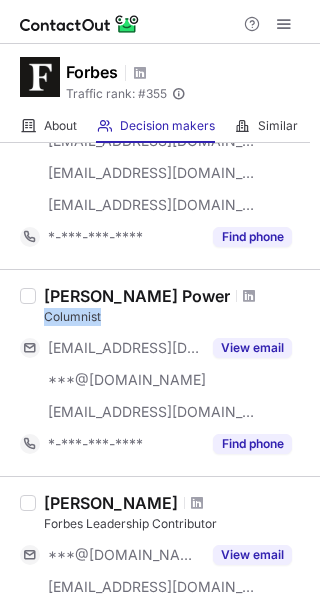 drag, startPoint x: 117, startPoint y: 319, endPoint x: 41, endPoint y: 315, distance: 76.105194 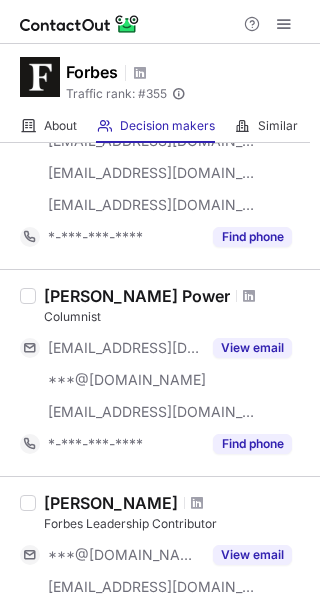 click on "Rhett Power" at bounding box center (176, 296) 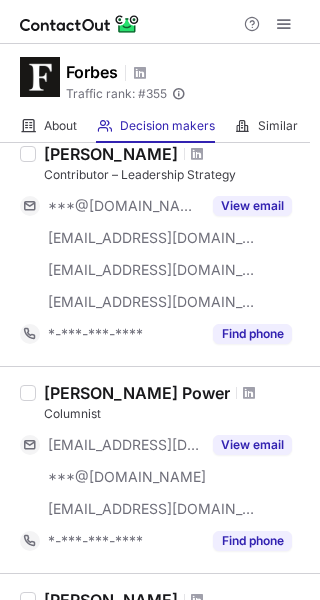 scroll, scrollTop: 100, scrollLeft: 0, axis: vertical 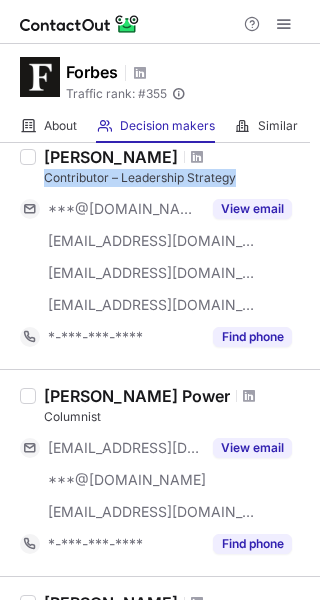 drag, startPoint x: 241, startPoint y: 177, endPoint x: 42, endPoint y: 180, distance: 199.02261 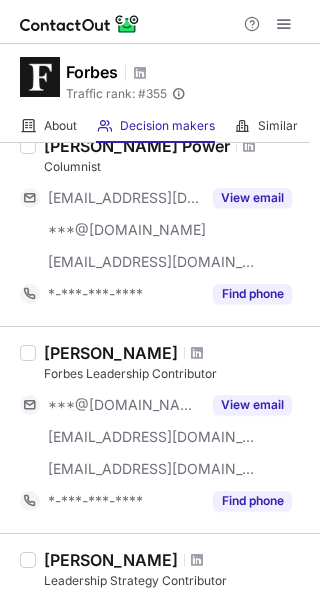 scroll, scrollTop: 400, scrollLeft: 0, axis: vertical 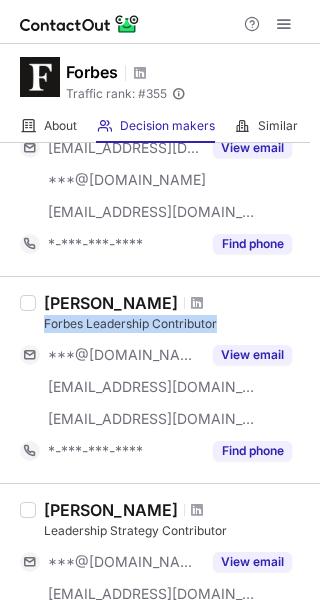 drag, startPoint x: 229, startPoint y: 322, endPoint x: 46, endPoint y: 329, distance: 183.13383 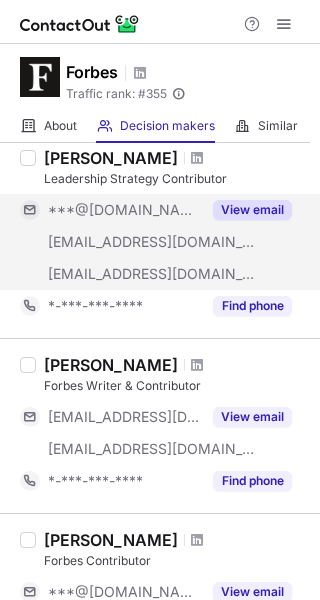 scroll, scrollTop: 800, scrollLeft: 0, axis: vertical 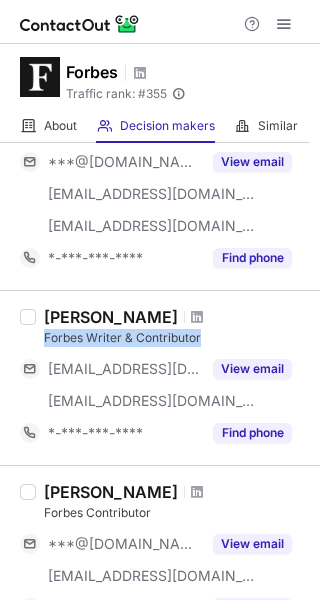 drag, startPoint x: 213, startPoint y: 332, endPoint x: 42, endPoint y: 339, distance: 171.14322 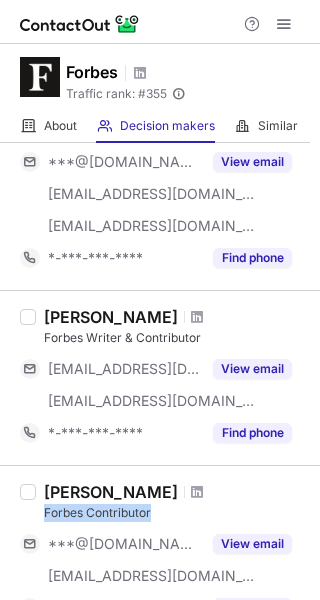 drag, startPoint x: 156, startPoint y: 510, endPoint x: 38, endPoint y: 518, distance: 118.270874 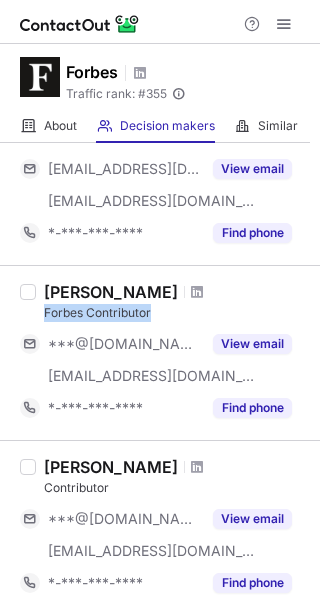 scroll, scrollTop: 1100, scrollLeft: 0, axis: vertical 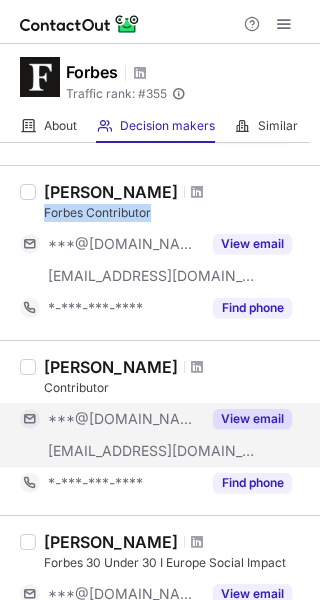 click on "View email" at bounding box center (252, 419) 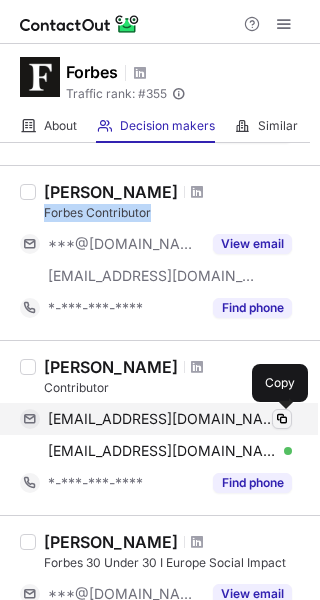 click at bounding box center [282, 419] 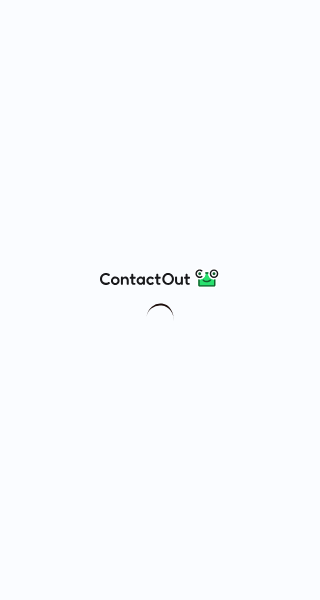 scroll, scrollTop: 0, scrollLeft: 0, axis: both 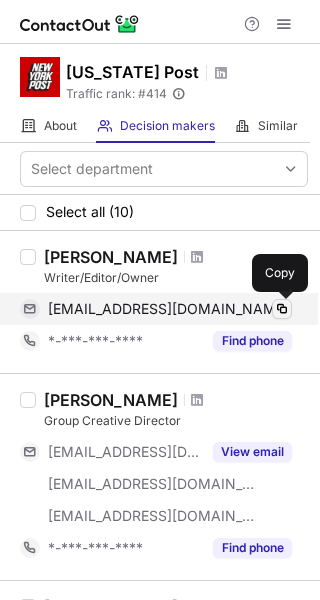click at bounding box center (282, 309) 